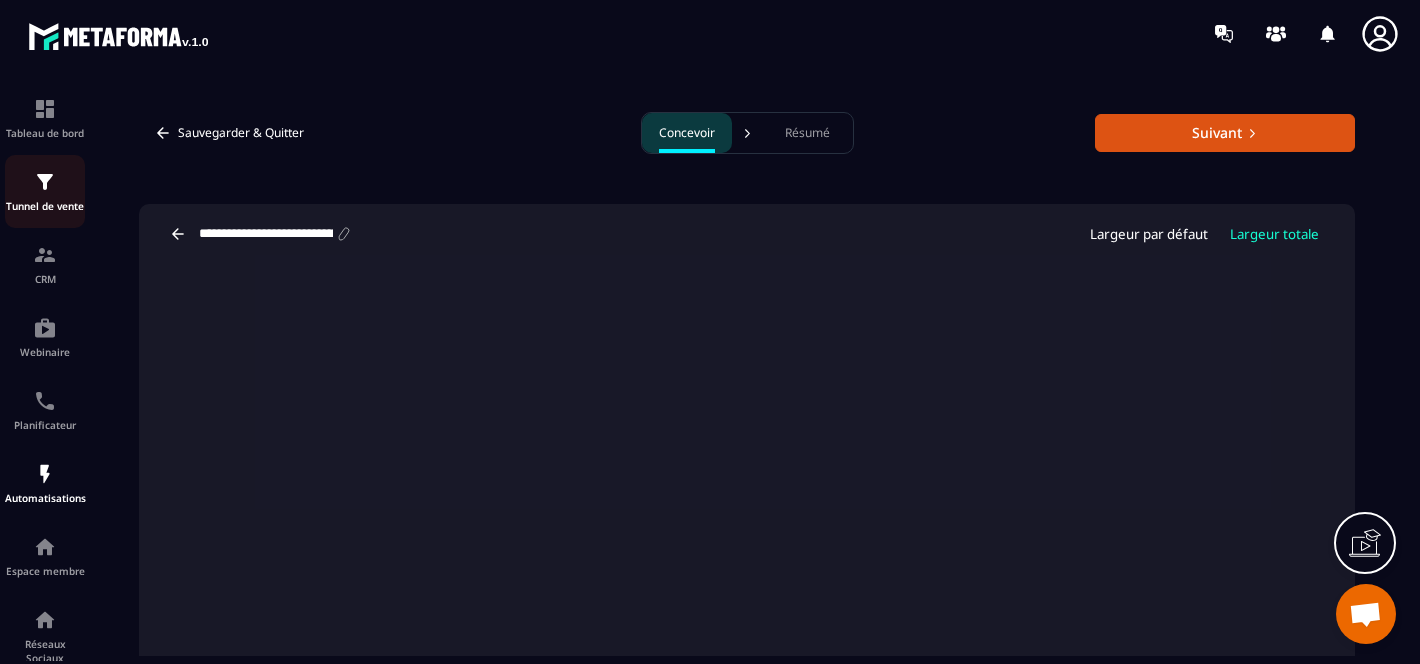 scroll, scrollTop: 0, scrollLeft: 0, axis: both 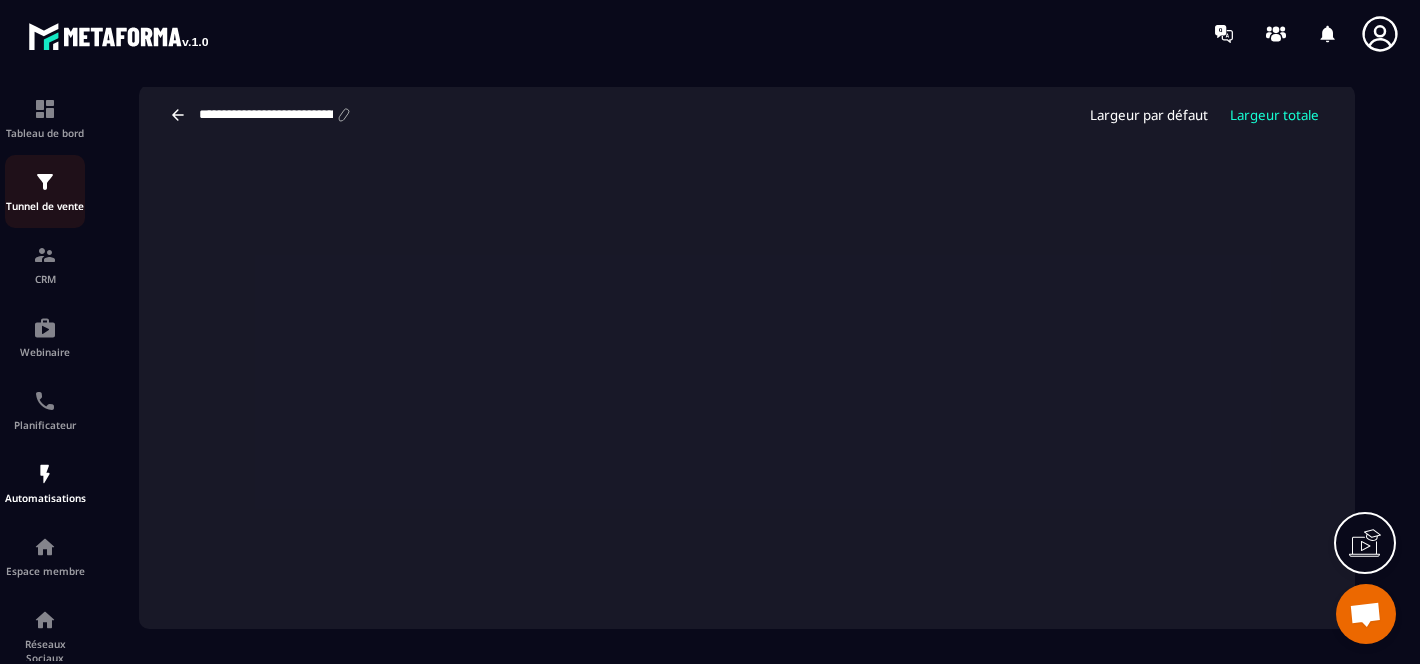 click on "Tunnel de vente" at bounding box center (45, 206) 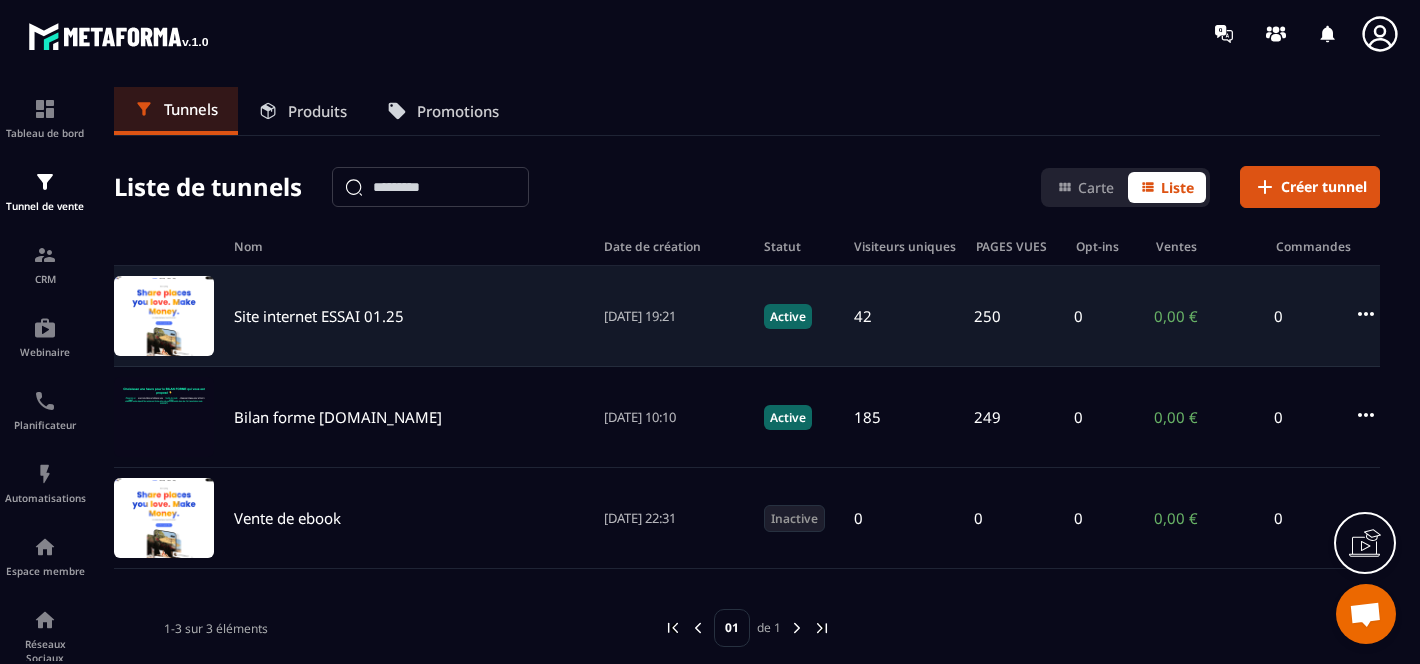 click on "Site internet ESSAI 01.25" at bounding box center (319, 316) 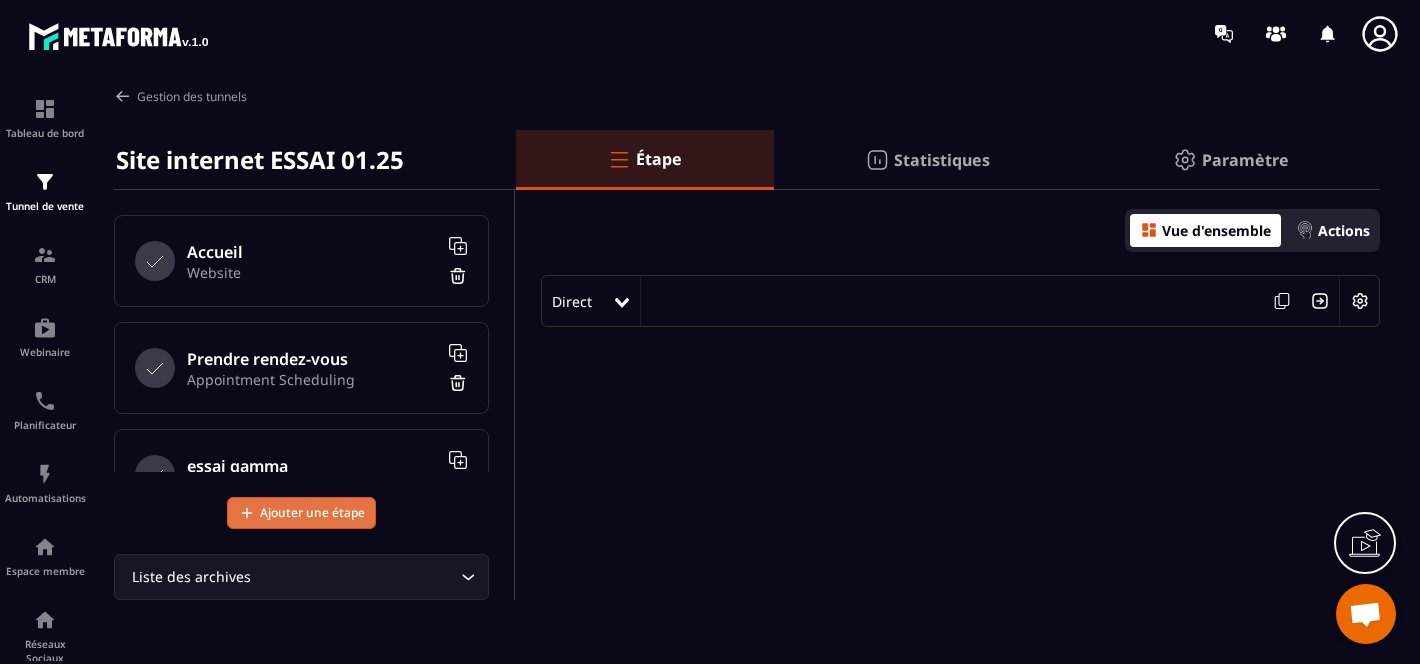 click on "Ajouter une étape" at bounding box center [312, 513] 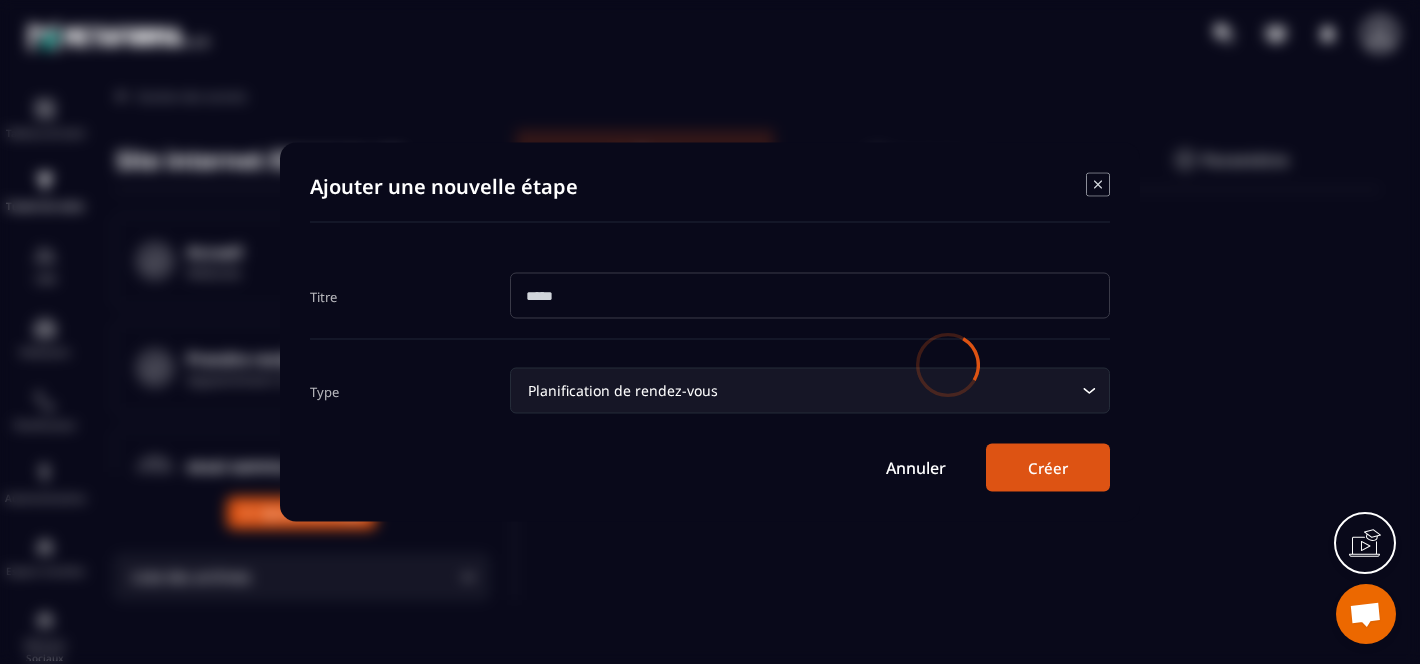 click at bounding box center [948, 365] 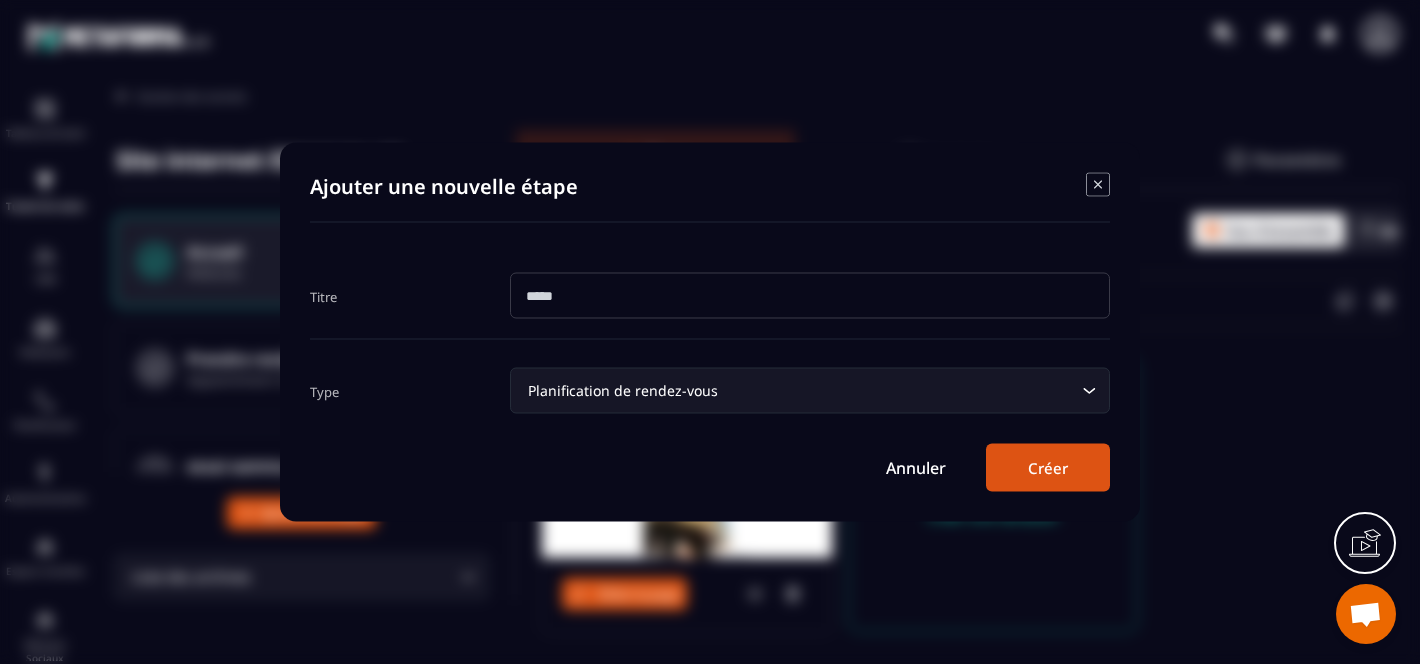 drag, startPoint x: 586, startPoint y: 301, endPoint x: 486, endPoint y: 293, distance: 100.31949 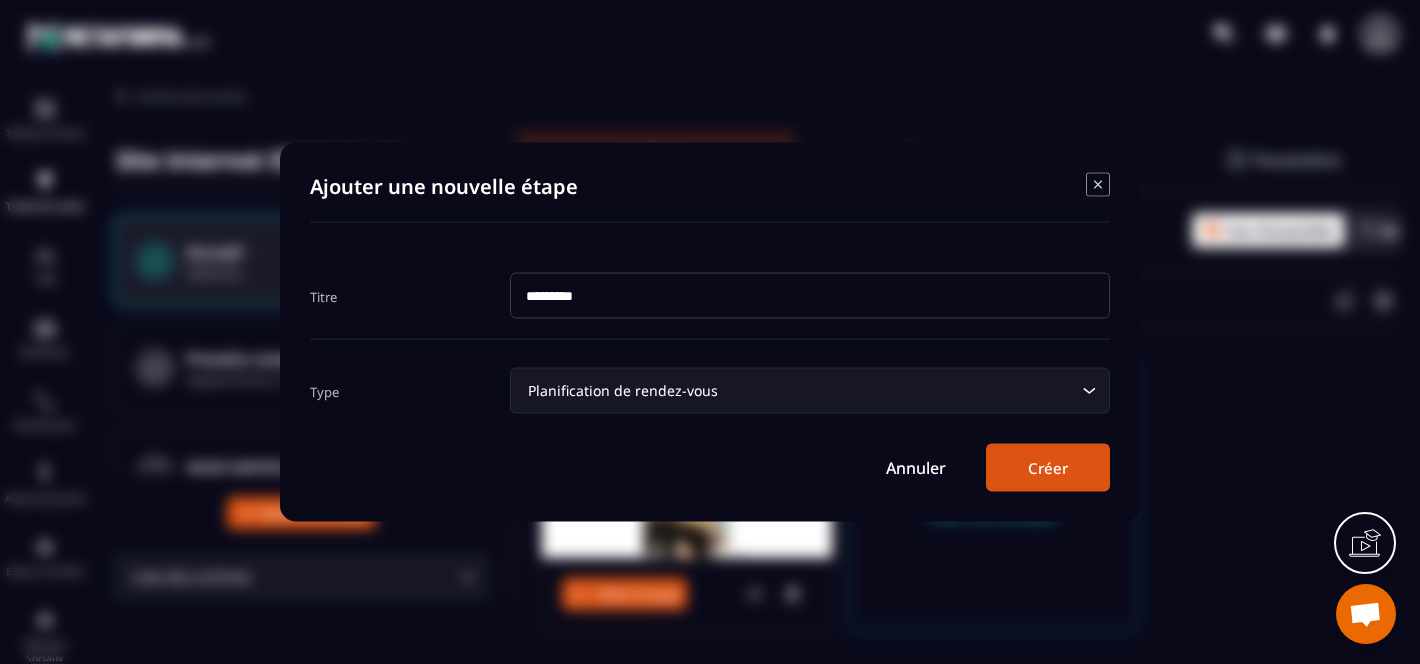 type on "*********" 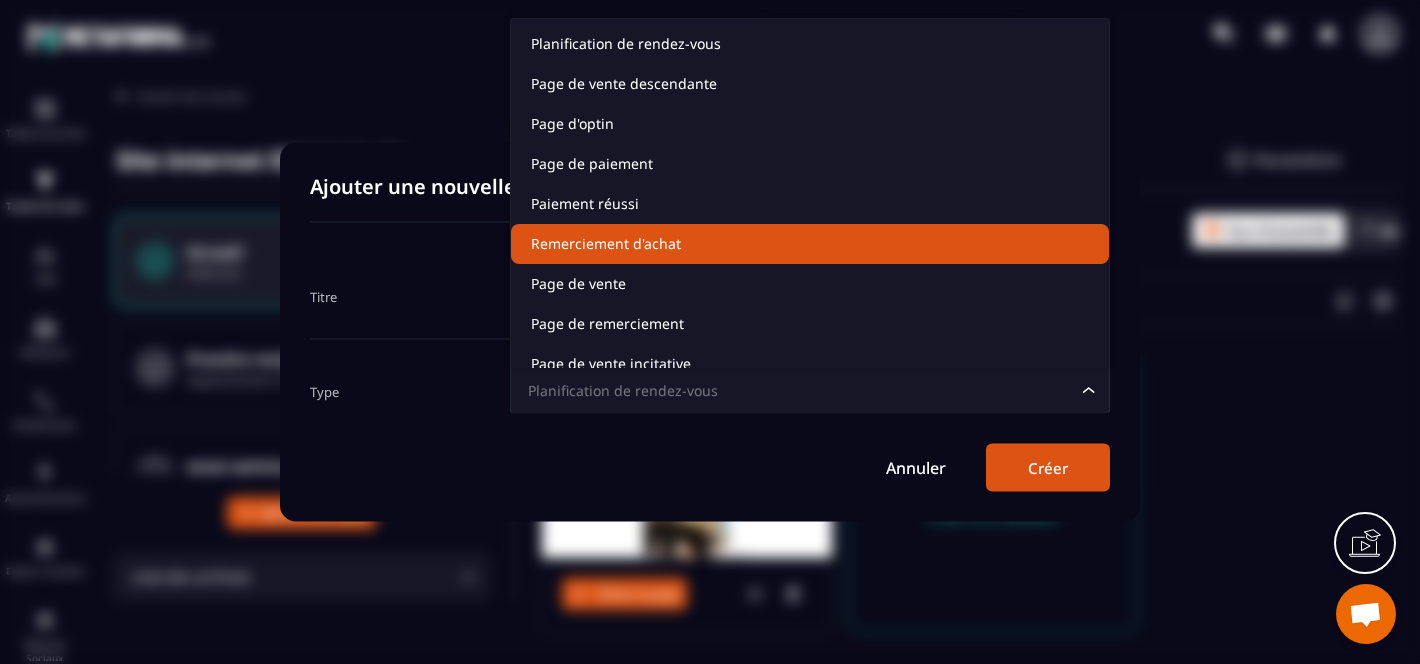 scroll, scrollTop: 0, scrollLeft: 0, axis: both 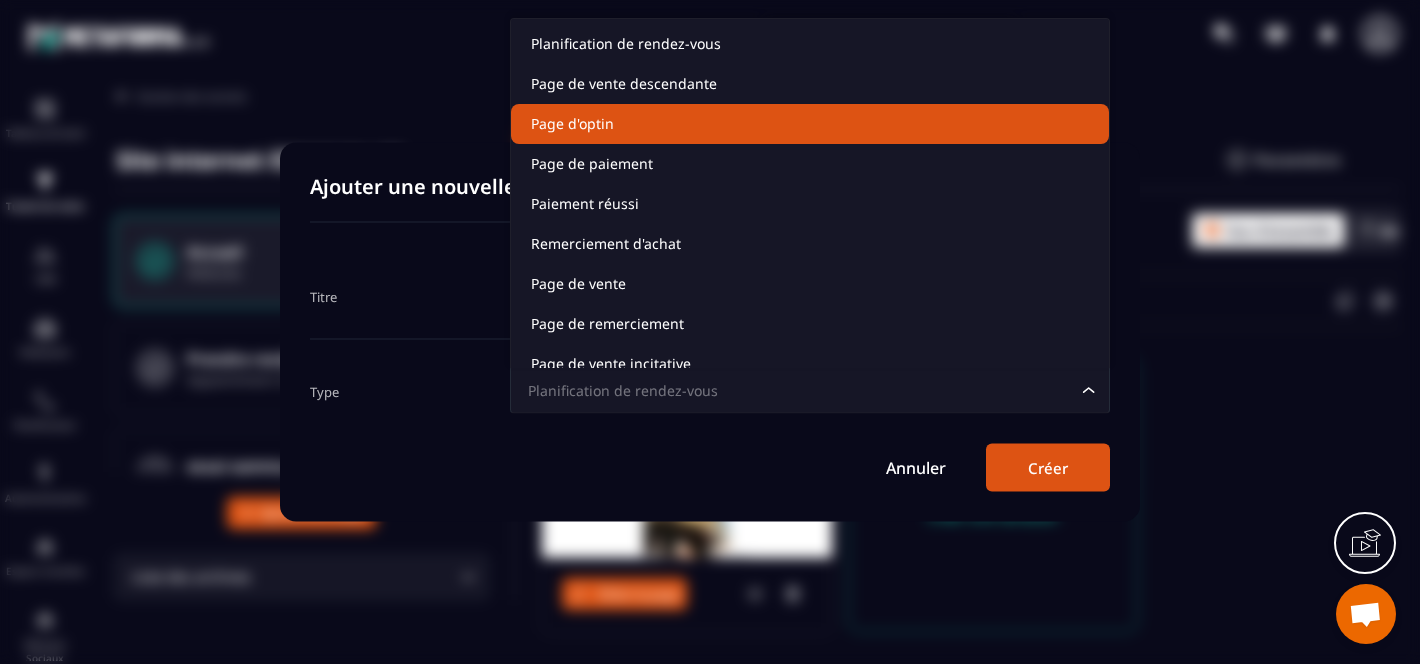click on "Page d'optin" 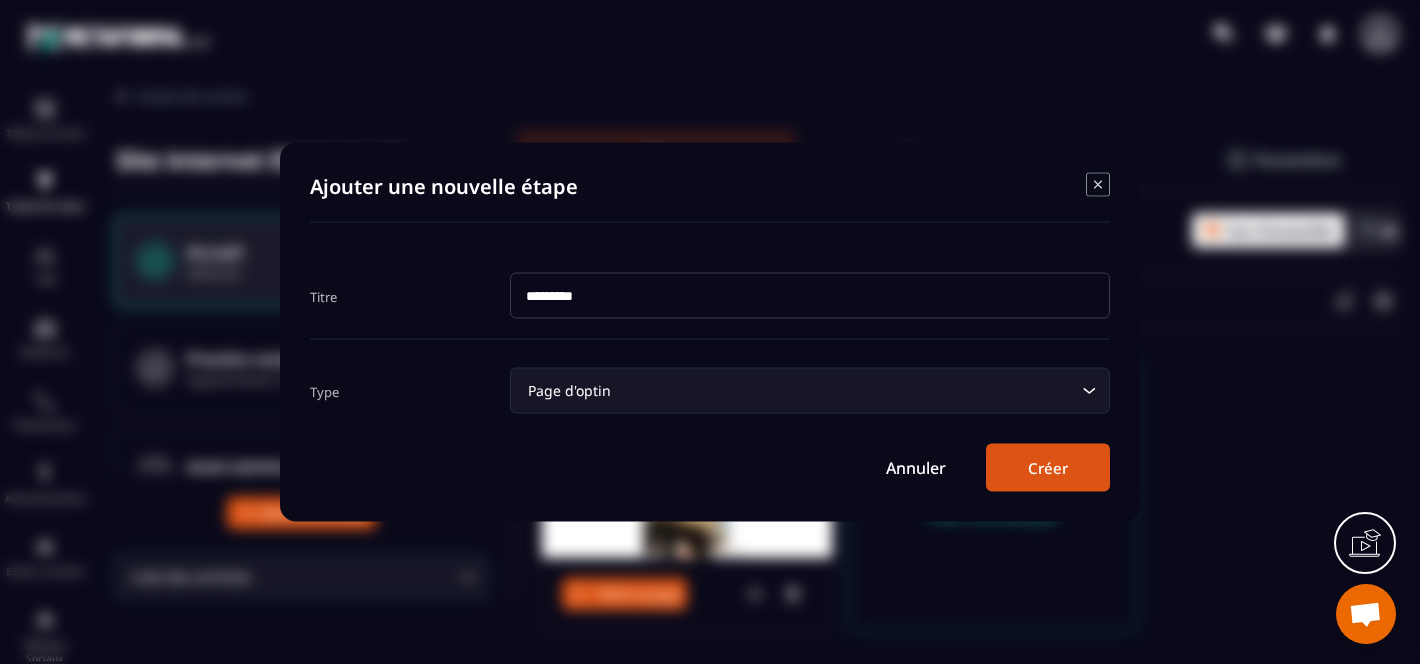 click on "Créer" at bounding box center [1048, 468] 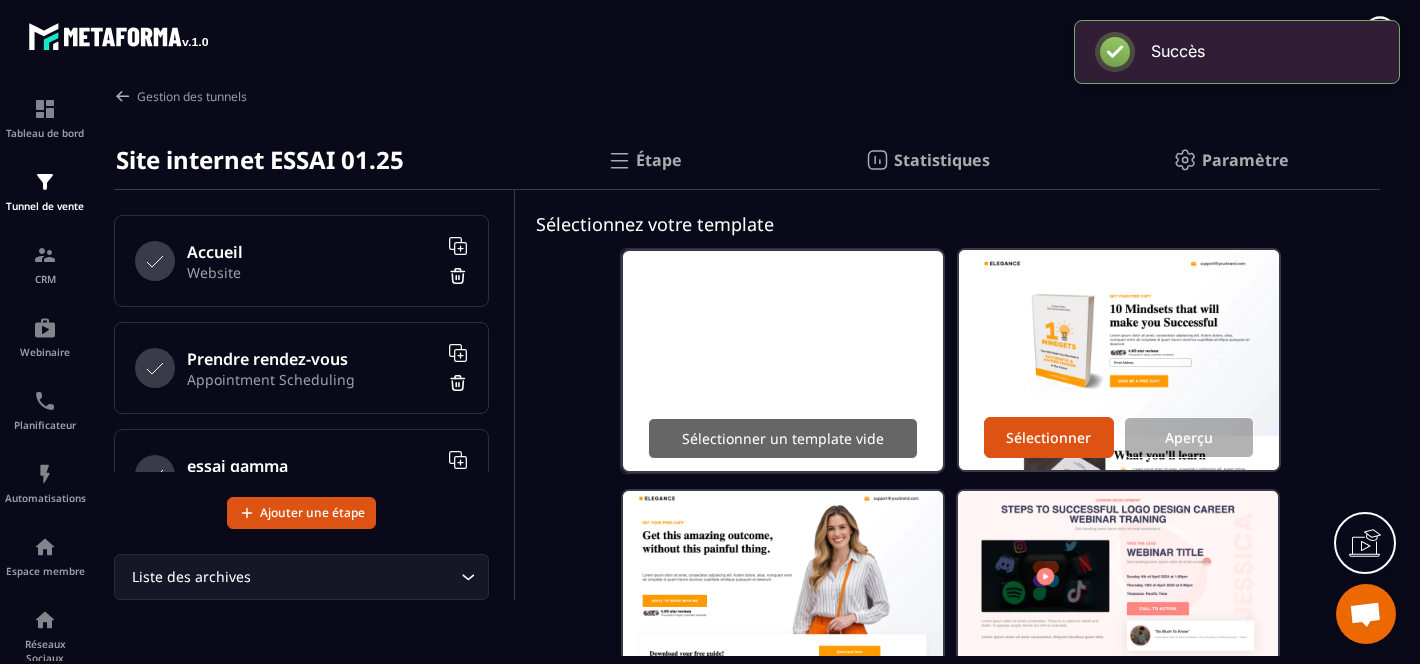 click on "Sélectionner un template vide" at bounding box center (783, 438) 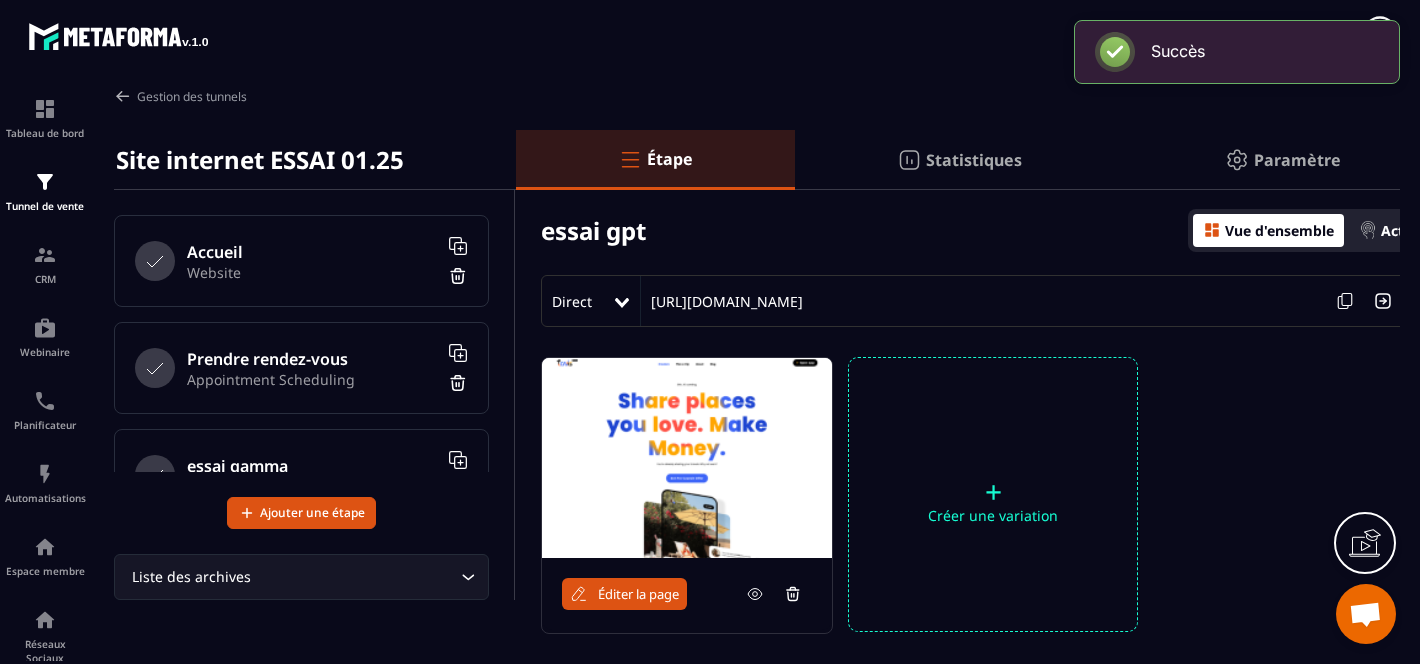 click on "Éditer la page" at bounding box center [638, 594] 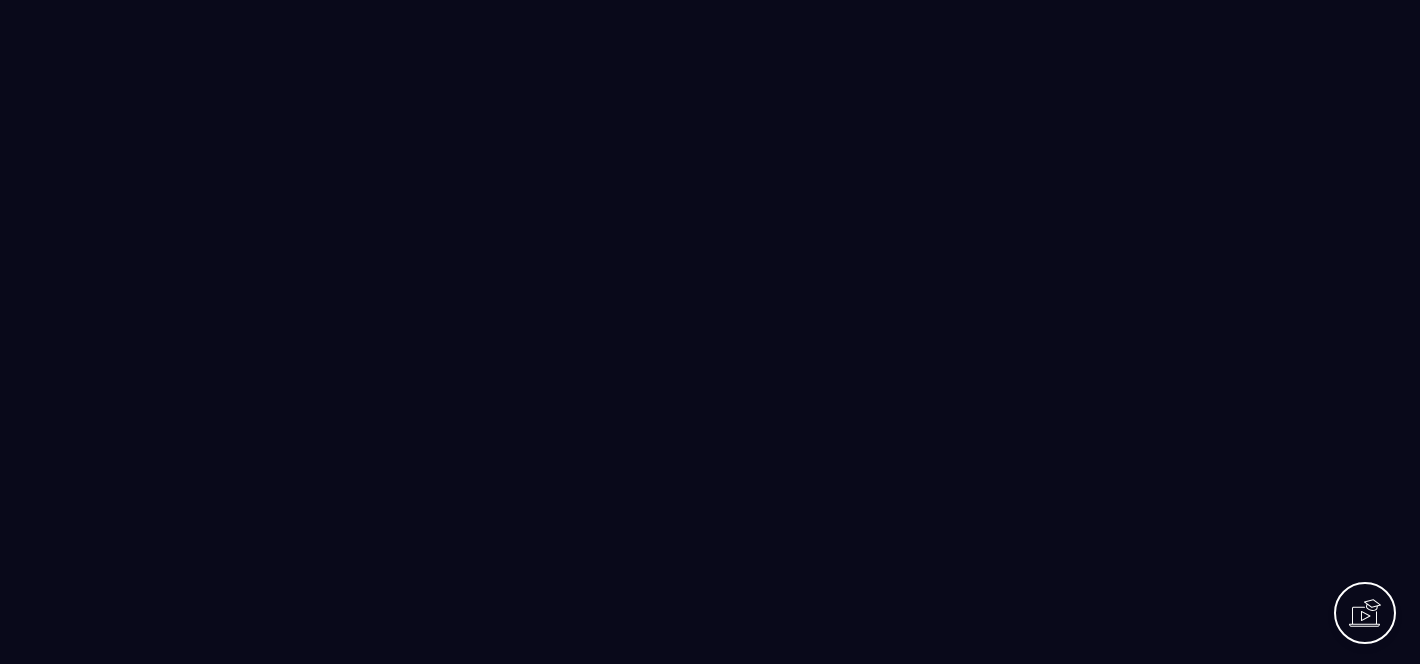 scroll, scrollTop: 0, scrollLeft: 0, axis: both 